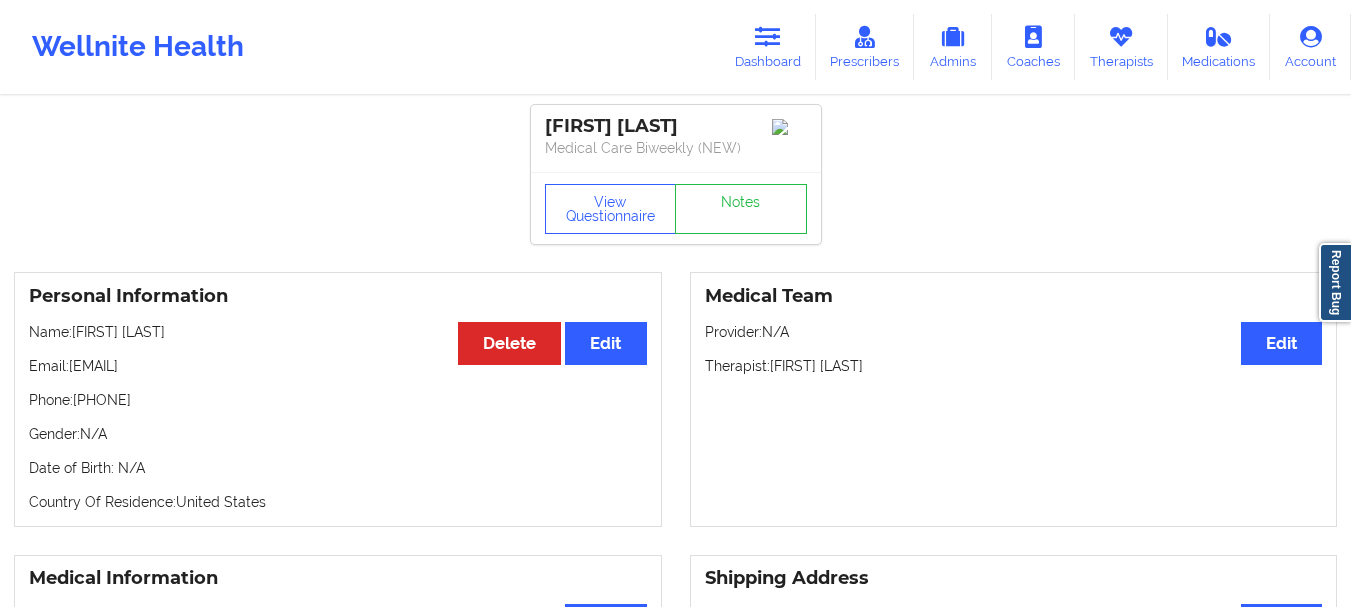 scroll, scrollTop: 0, scrollLeft: 0, axis: both 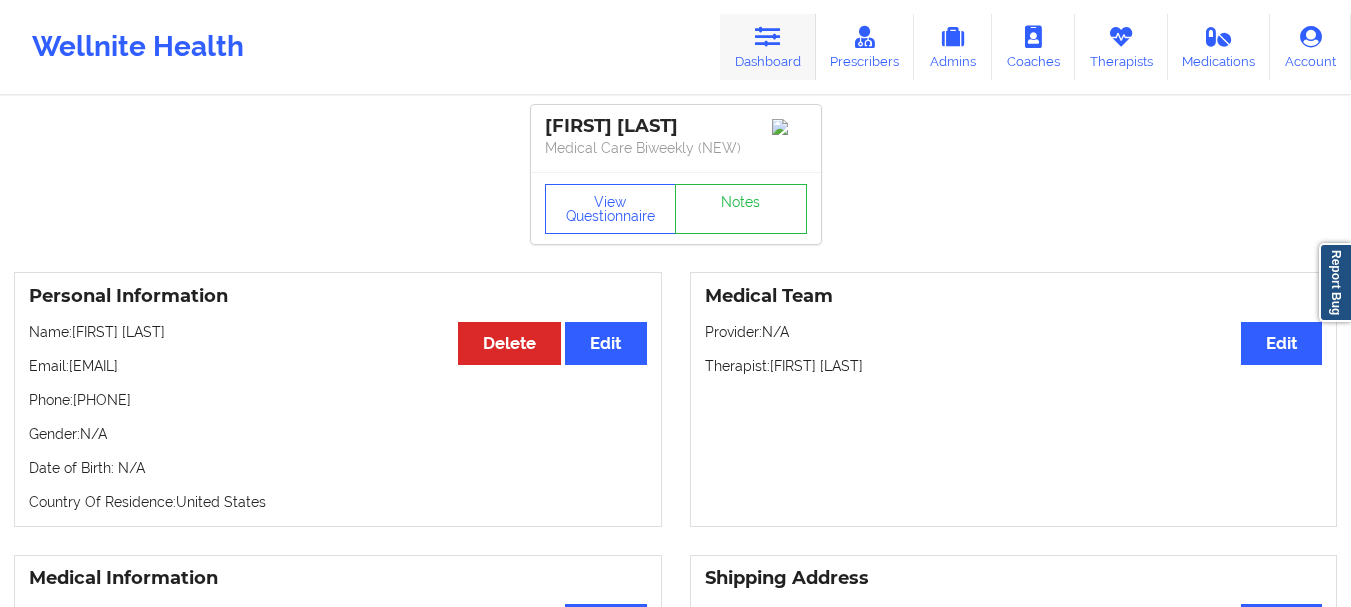 click on "Dashboard" at bounding box center [768, 47] 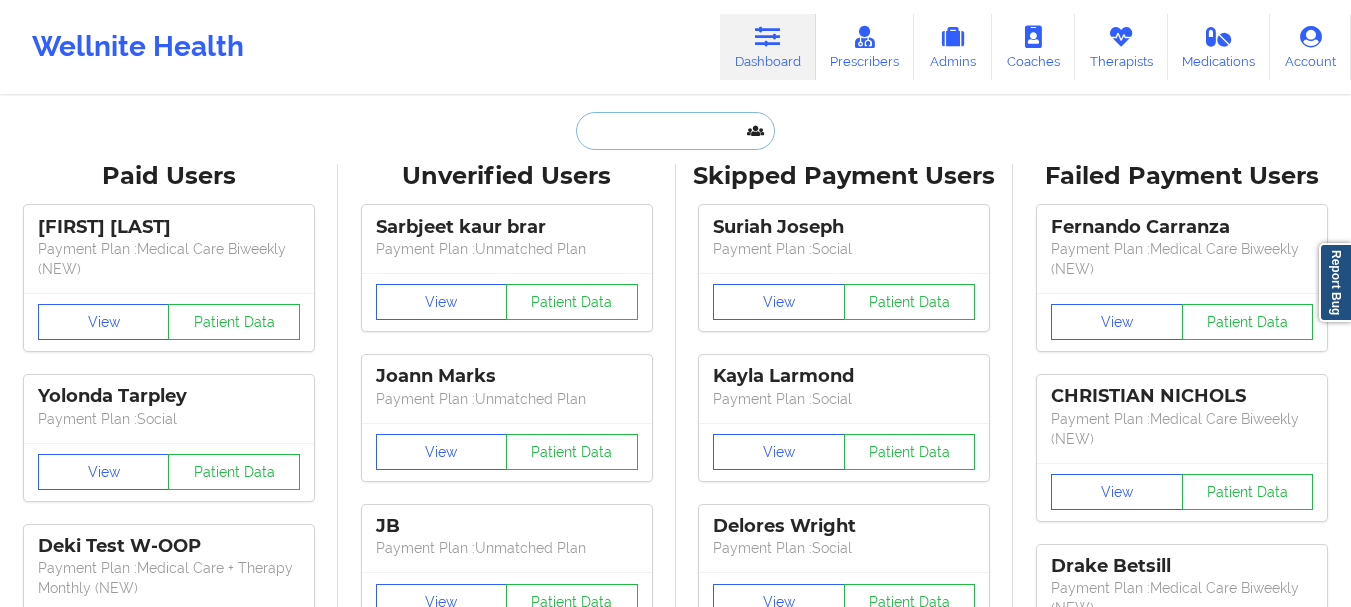 click at bounding box center (675, 131) 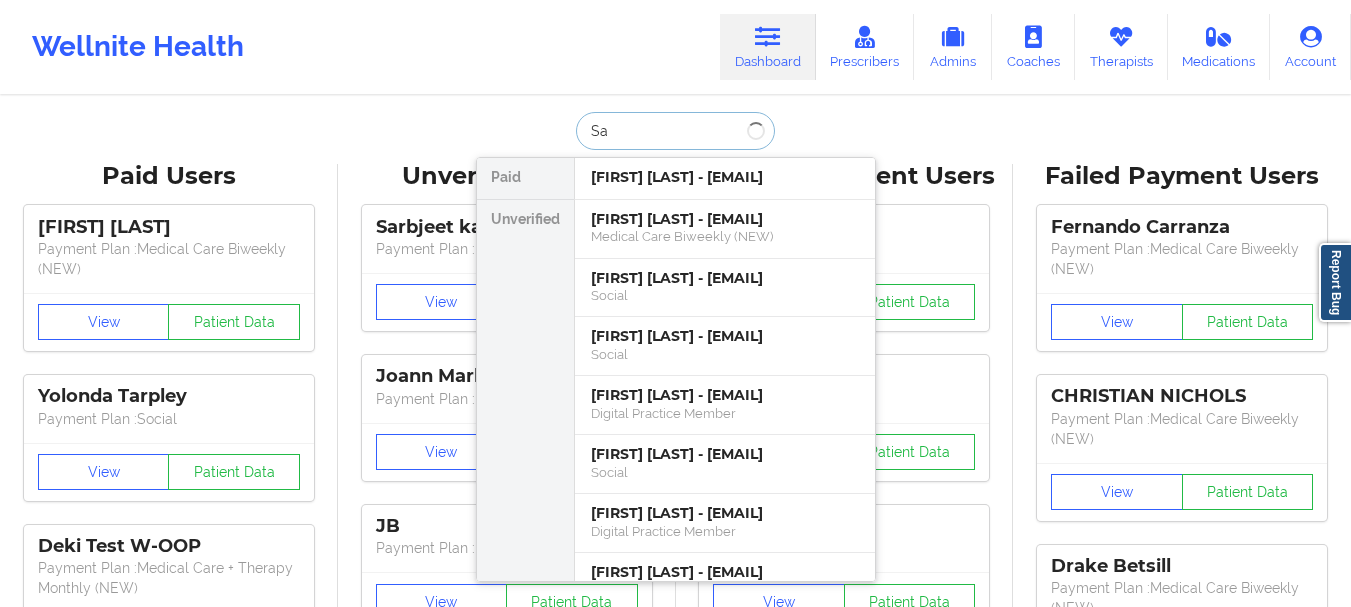 type on "S" 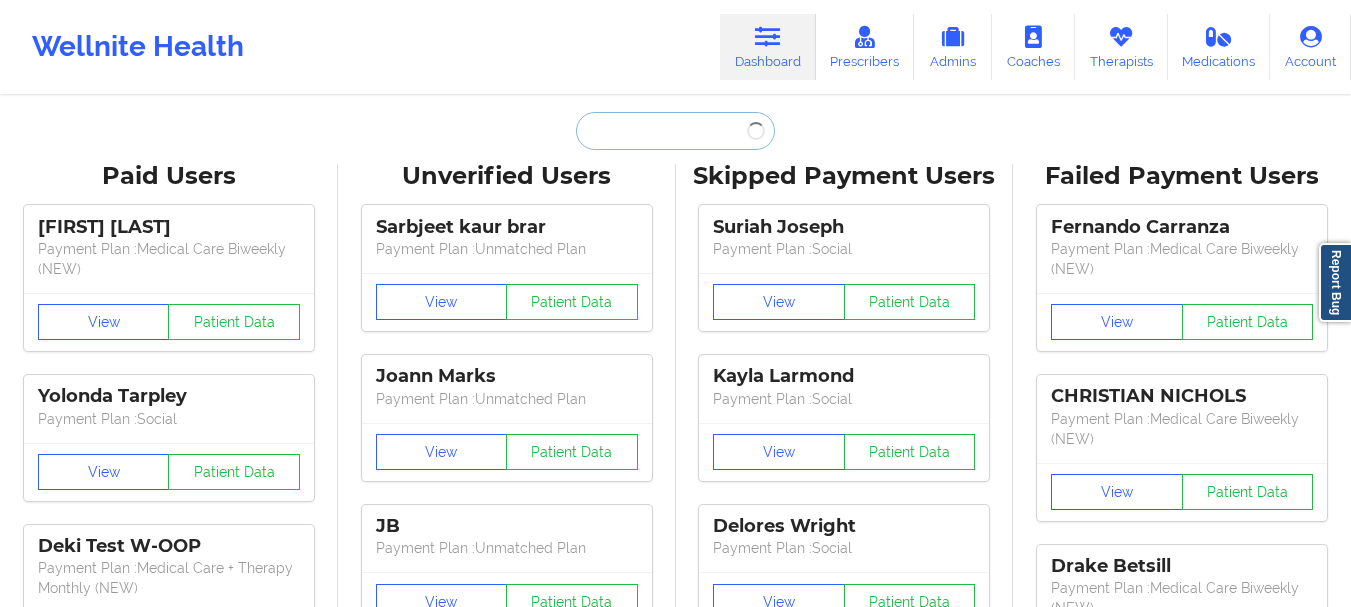 type 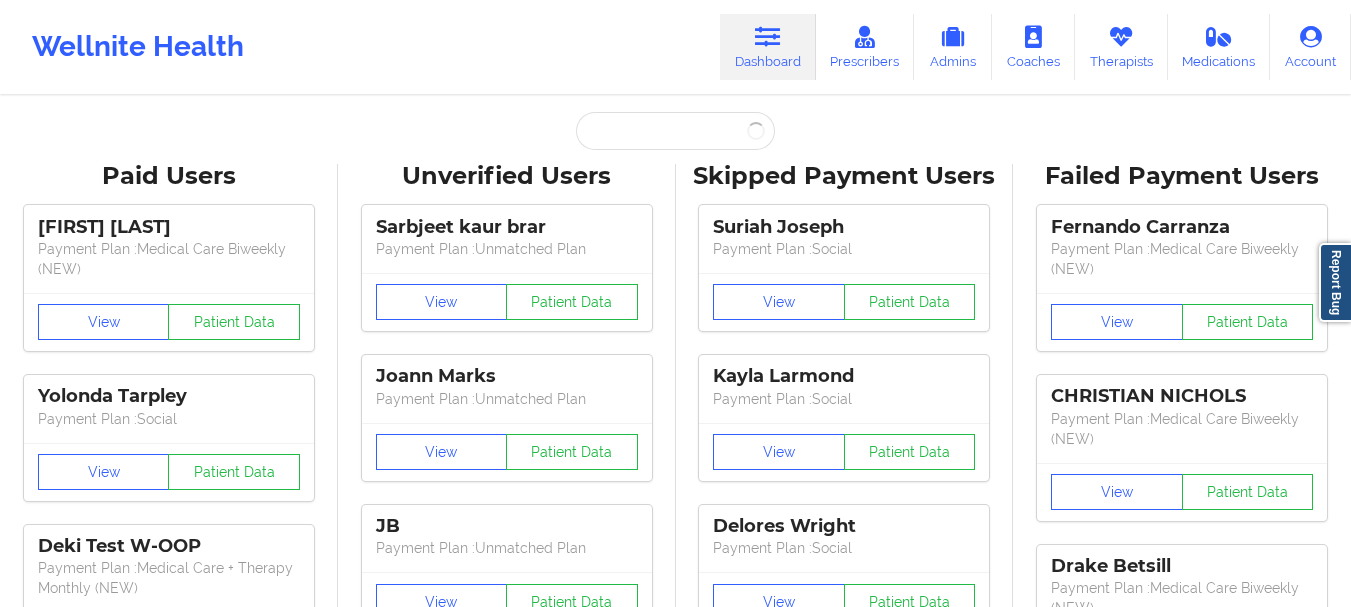 click on "Paid [FIRST] [LAST] - [EMAIL] Unverified [FIRST] [LAST] - [EMAIL] Medical Care Biweekly (NEW) [FIRST] [LAST] - [EMAIL] Social [FIRST] [LAST] - [EMAIL] Social [FIRST] [LAST] - [EMAIL] Digital Practice Member  [FIRST] [LAST] - [EMAIL] Social [FIRST] [LAST] - [EMAIL] Digital Practice Member  [FIRST] [LAST] - [EMAIL] Social [FIRST] [LAST] - [EMAIL] Social [FIRST] [LAST] - [EMAIL] Social [FIRST] [LAST] - [EMAIL] Social [FIRST] [LAST] - [EMAIL] Social [FIRST] [LAST] - [EMAIL] Social [FIRST] [LAST] - [EMAIL] Social [FIRST] [LAST] - [EMAIL] Social [FIRST] [LAST] - [EMAIL] Social [FIRST] [LAST] - [EMAIL] Social [FIRST] [LAST] - [EMAIL] Social [FIRST] [LAST] - [EMAIL] Social [FIRST] [LAST] - [EMAIL] Social" at bounding box center (675, 2500) 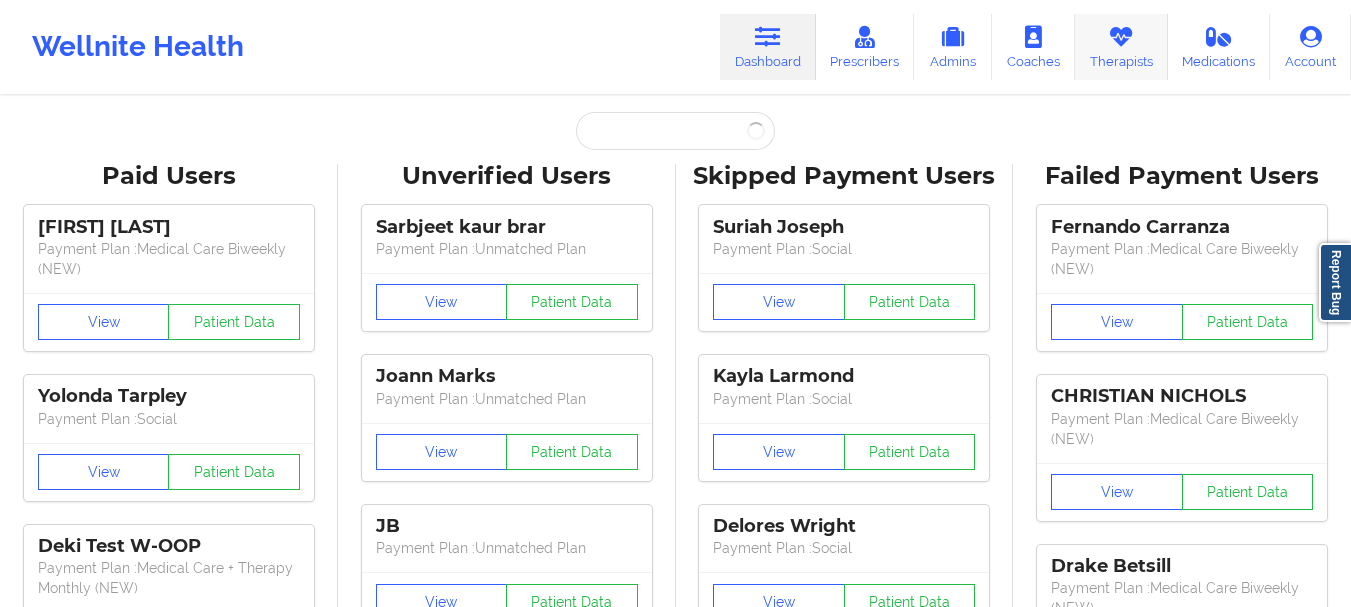 click on "Therapists" at bounding box center [1121, 47] 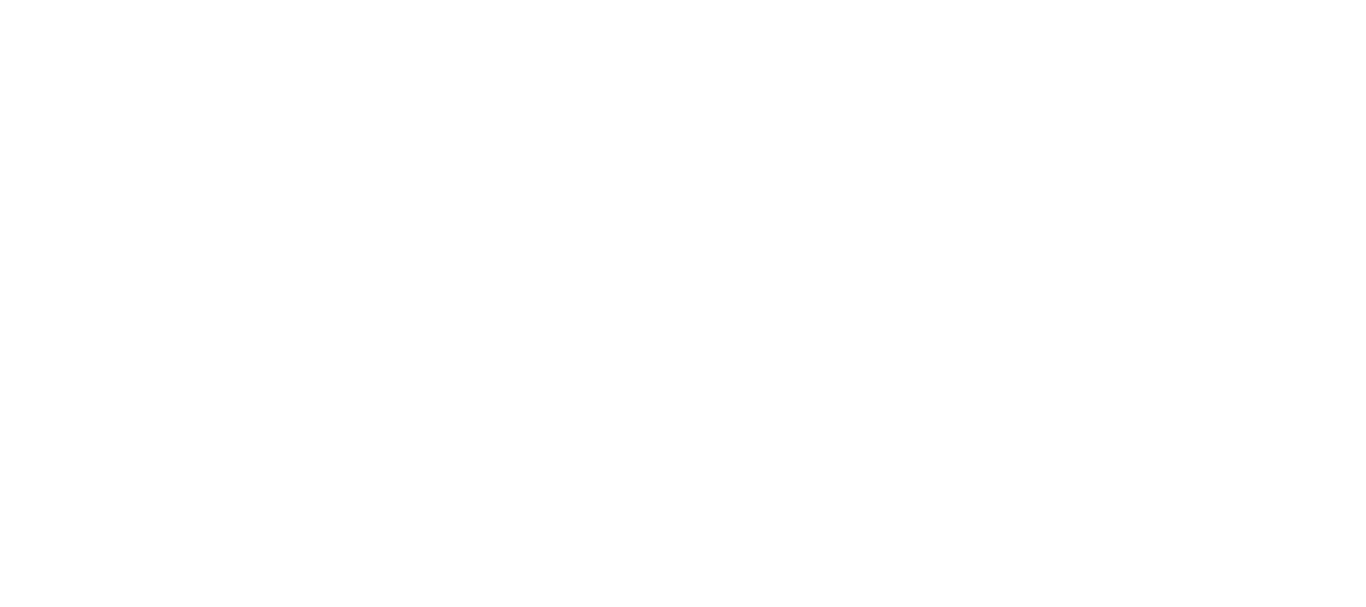 scroll, scrollTop: 0, scrollLeft: 0, axis: both 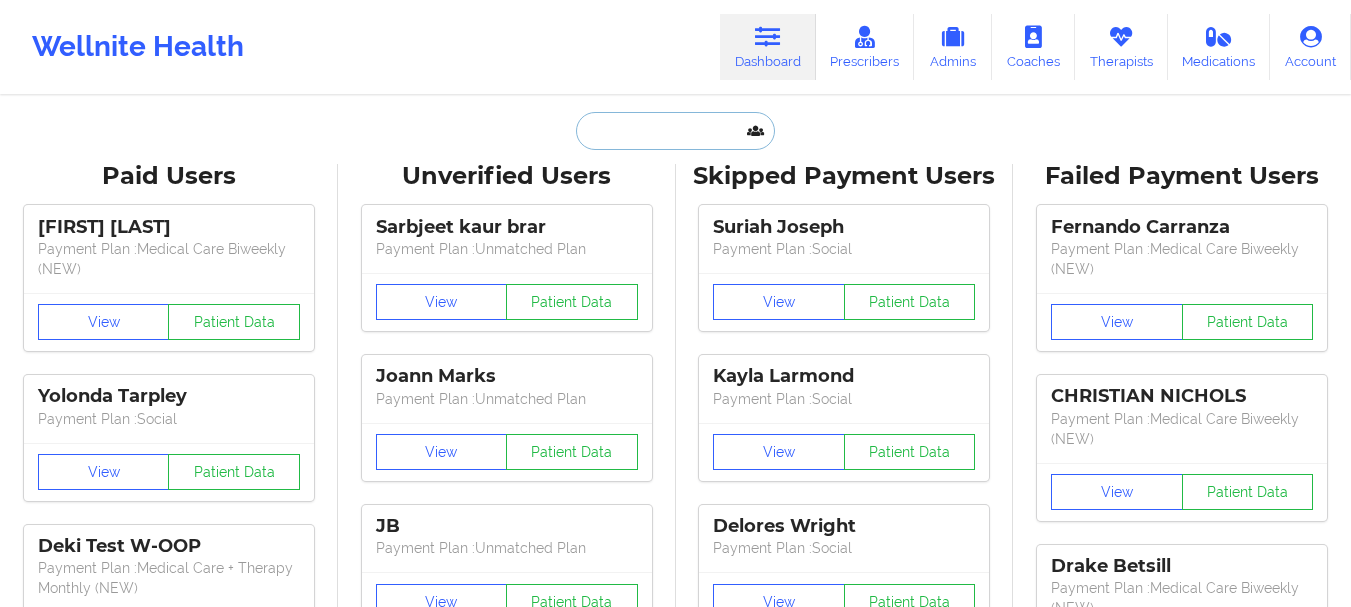 click at bounding box center [675, 131] 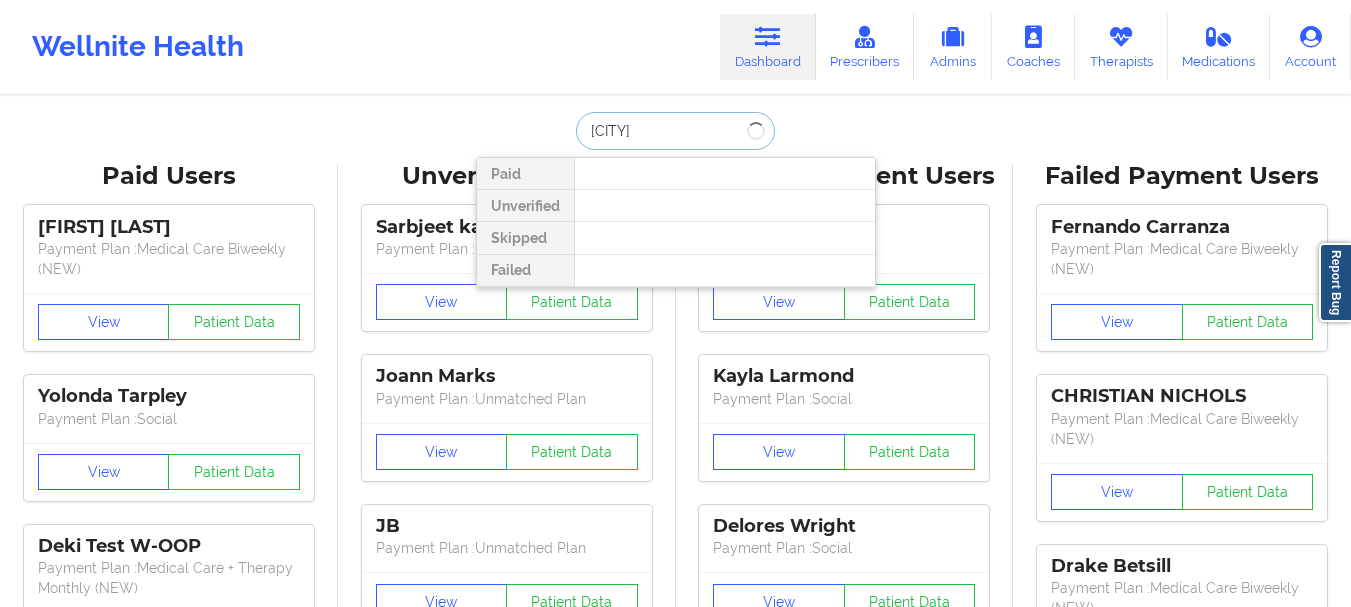 type on "[CITY] R" 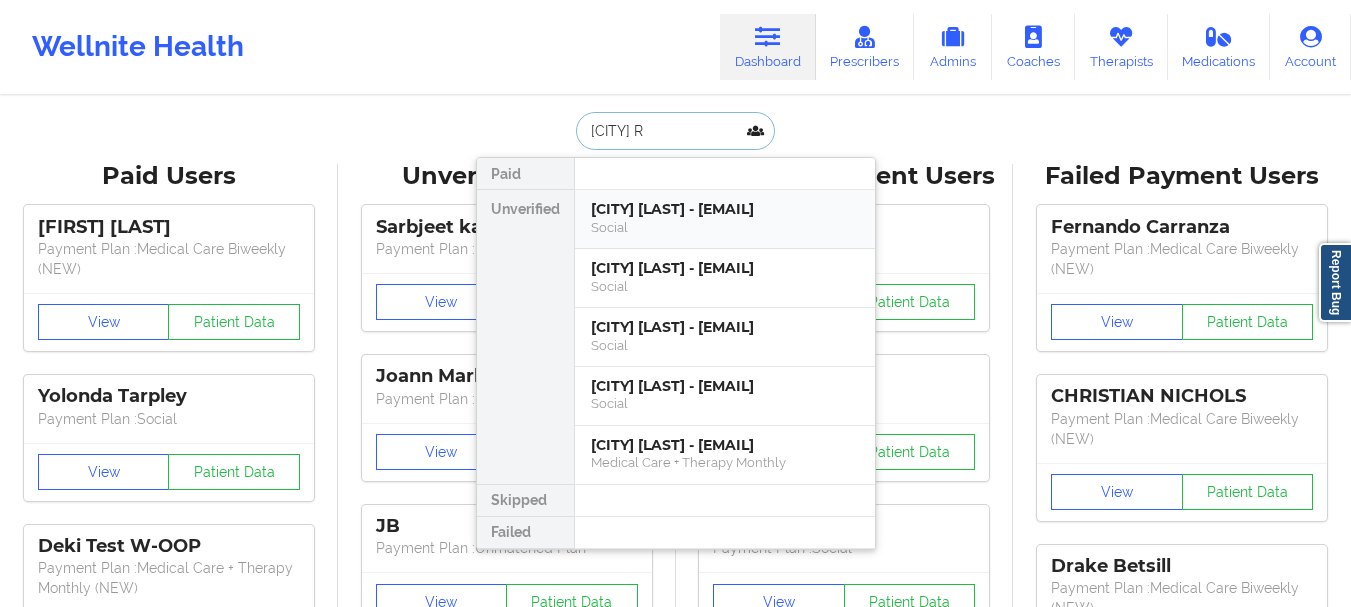 click on "Social" at bounding box center [725, 227] 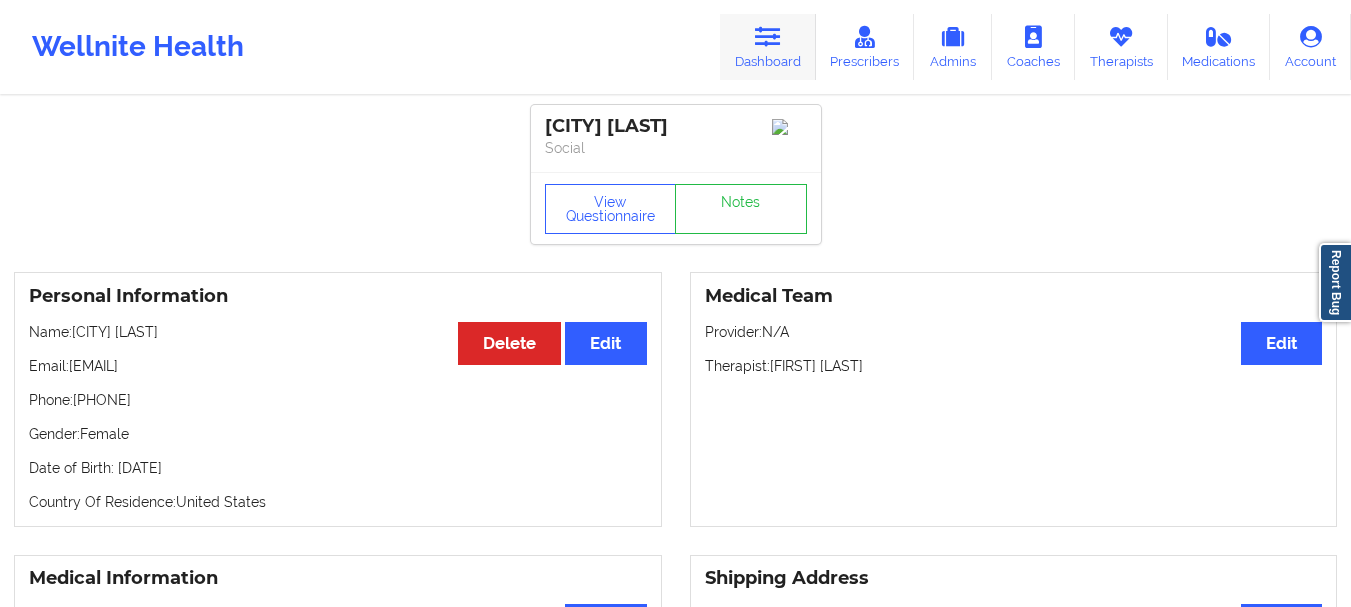 click on "Dashboard" at bounding box center (768, 47) 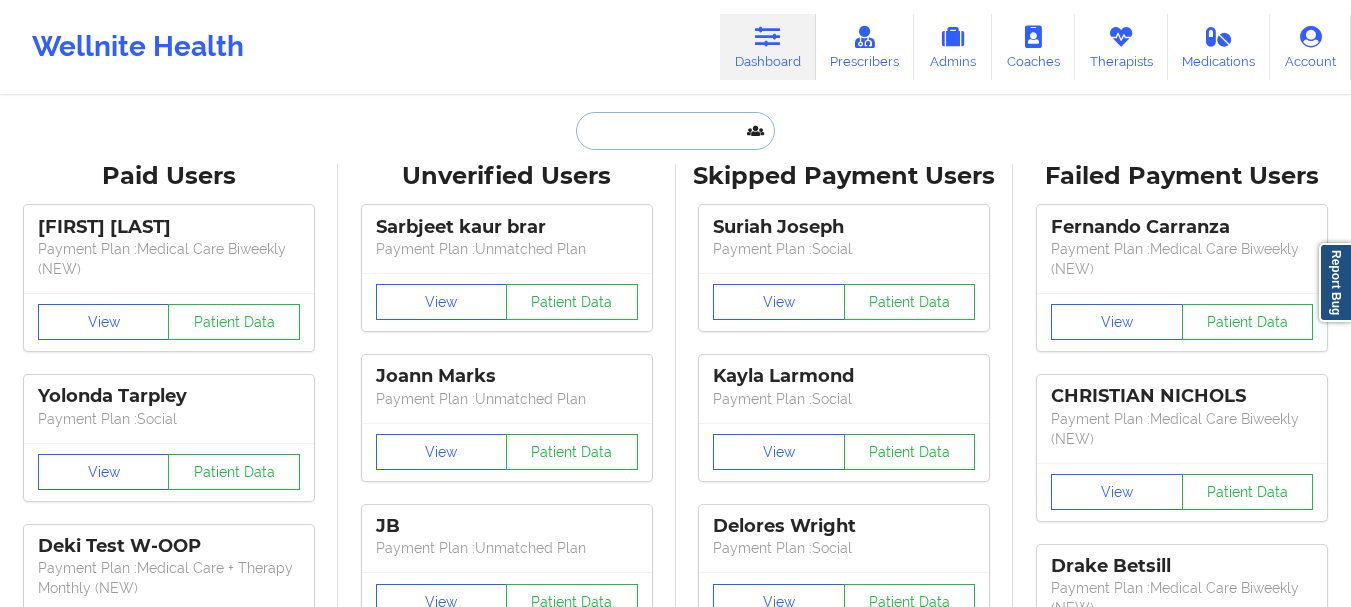 click at bounding box center (675, 131) 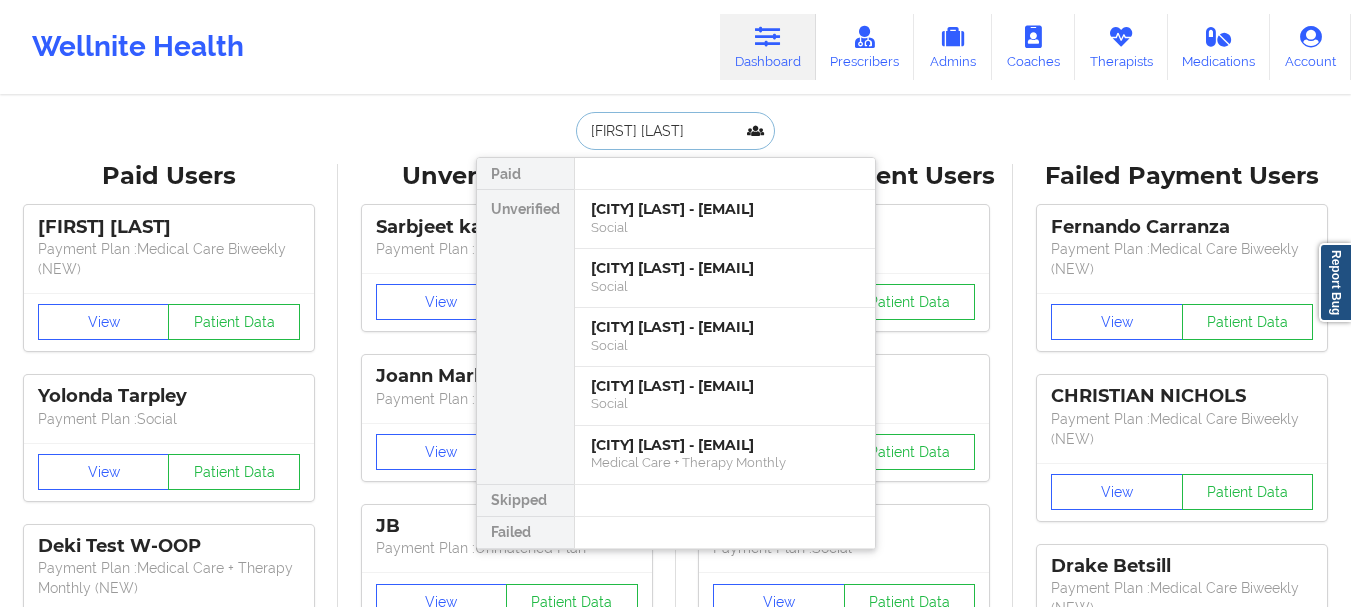 type on "Margarita Belt" 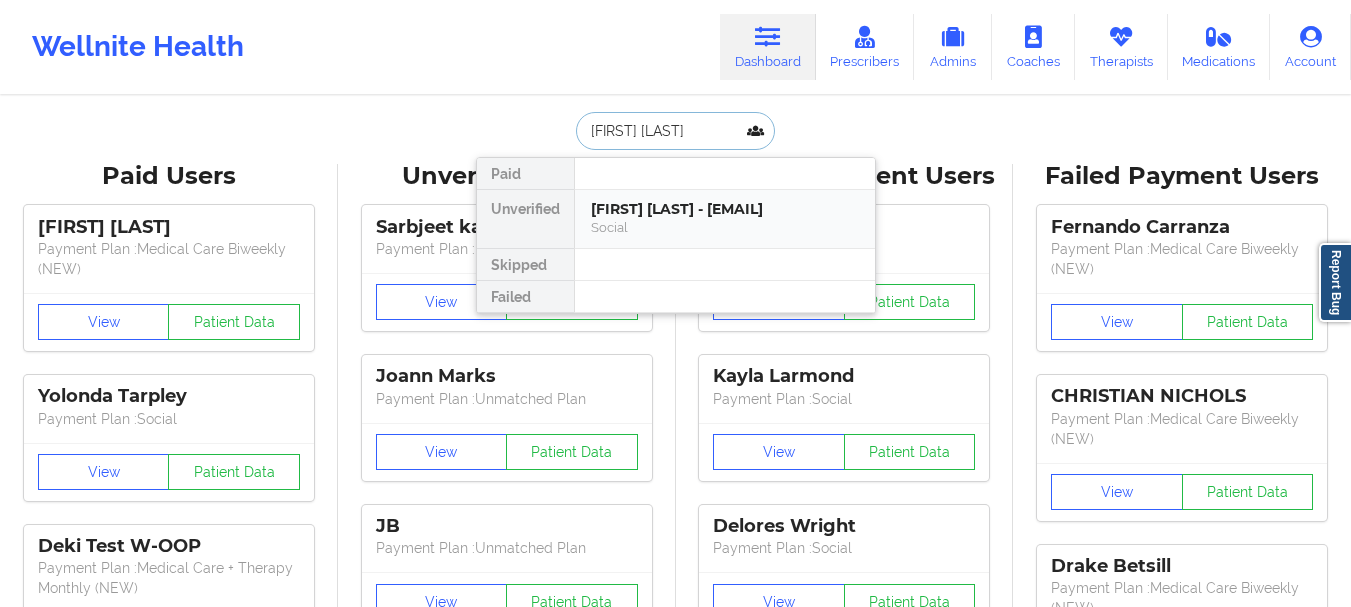 click on "Margarita Beltran - mbeltran0819@gmail.com Social" at bounding box center (725, 219) 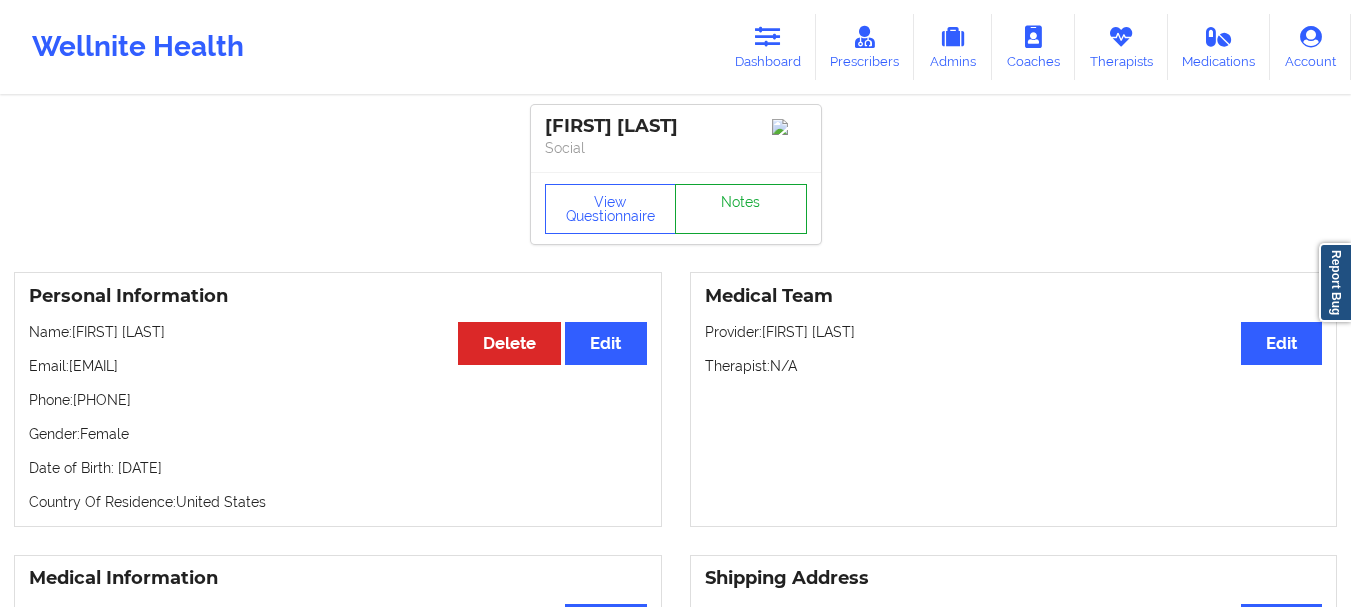 click on "Notes" at bounding box center [741, 209] 